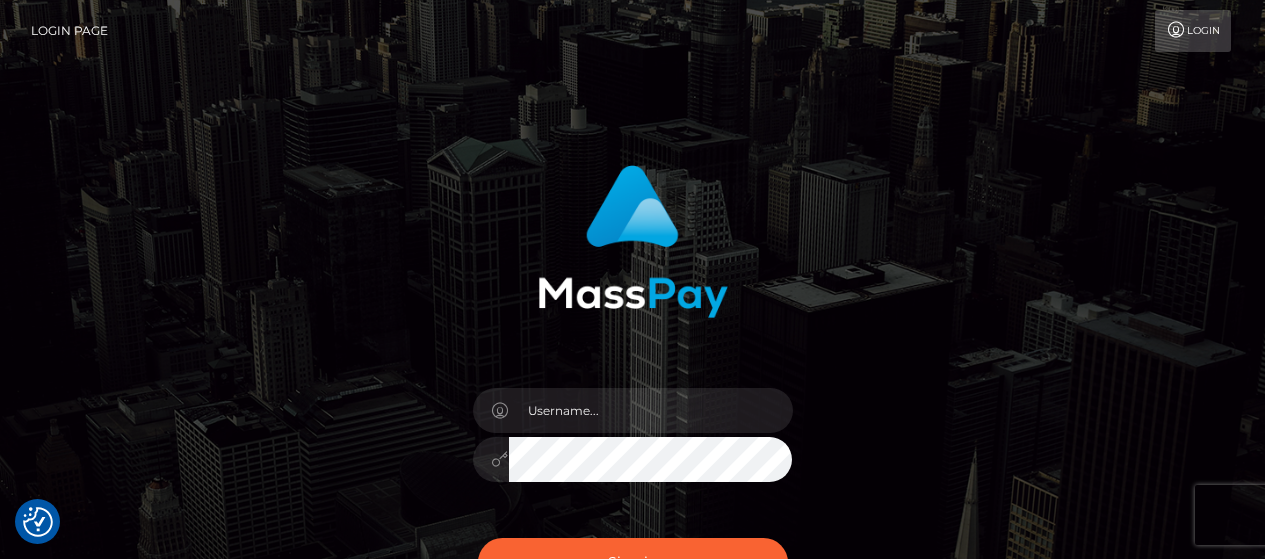 scroll, scrollTop: 0, scrollLeft: 0, axis: both 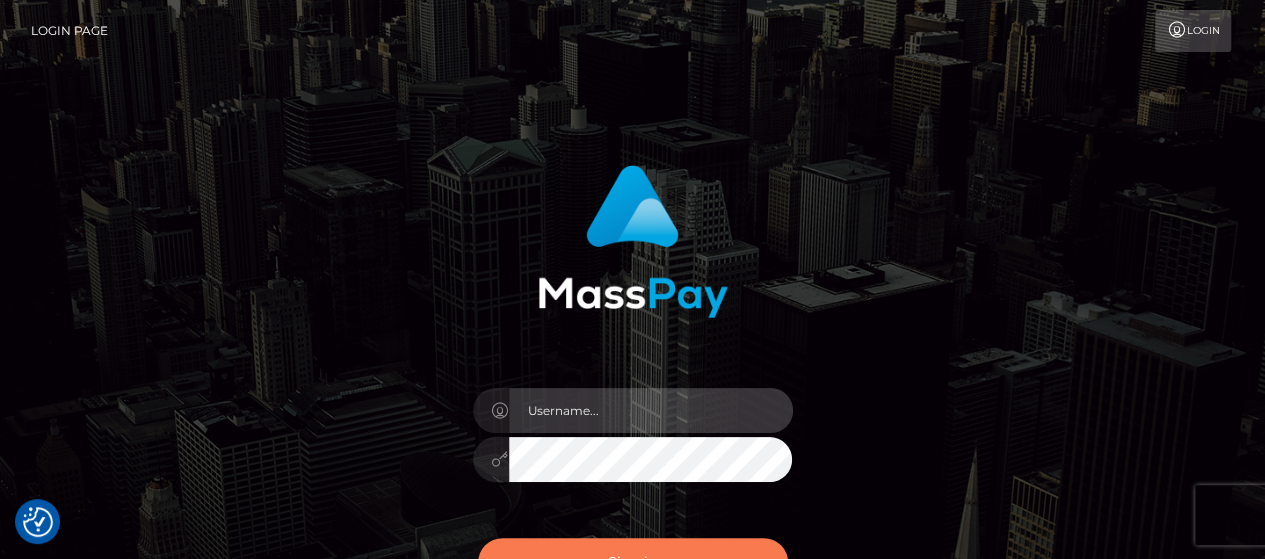 type on "[USERNAME]" 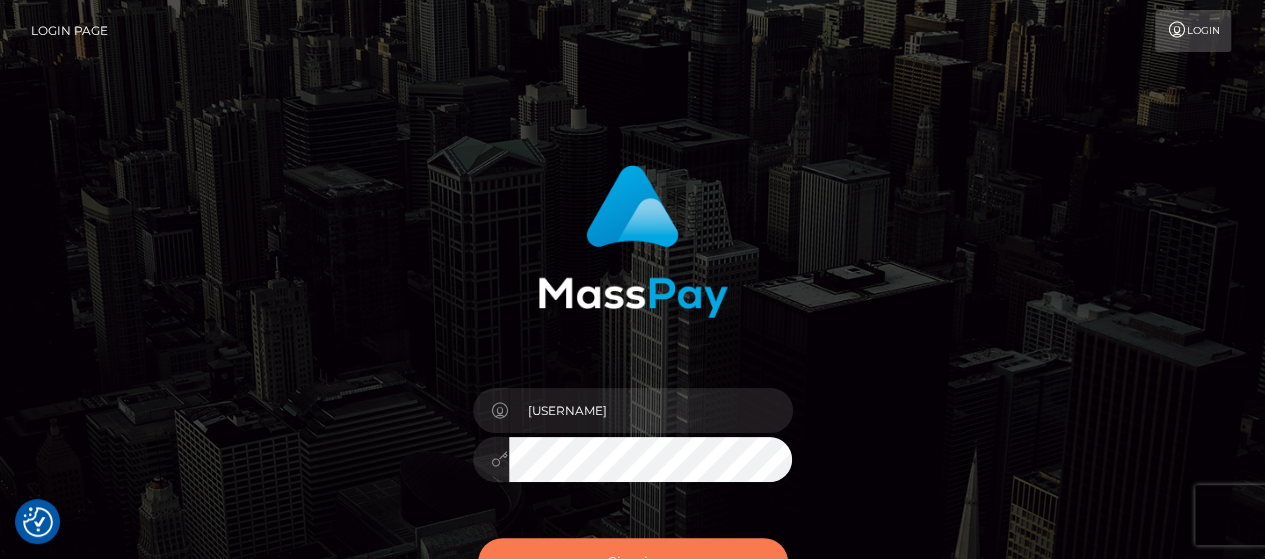 click on "Sign in" at bounding box center [633, 562] 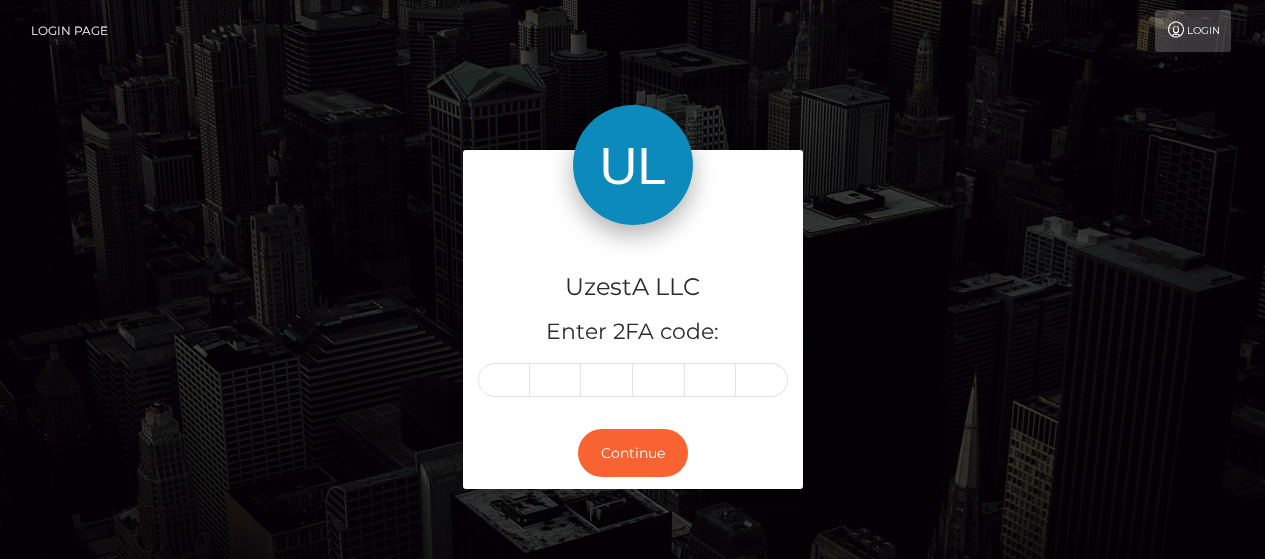 scroll, scrollTop: 0, scrollLeft: 0, axis: both 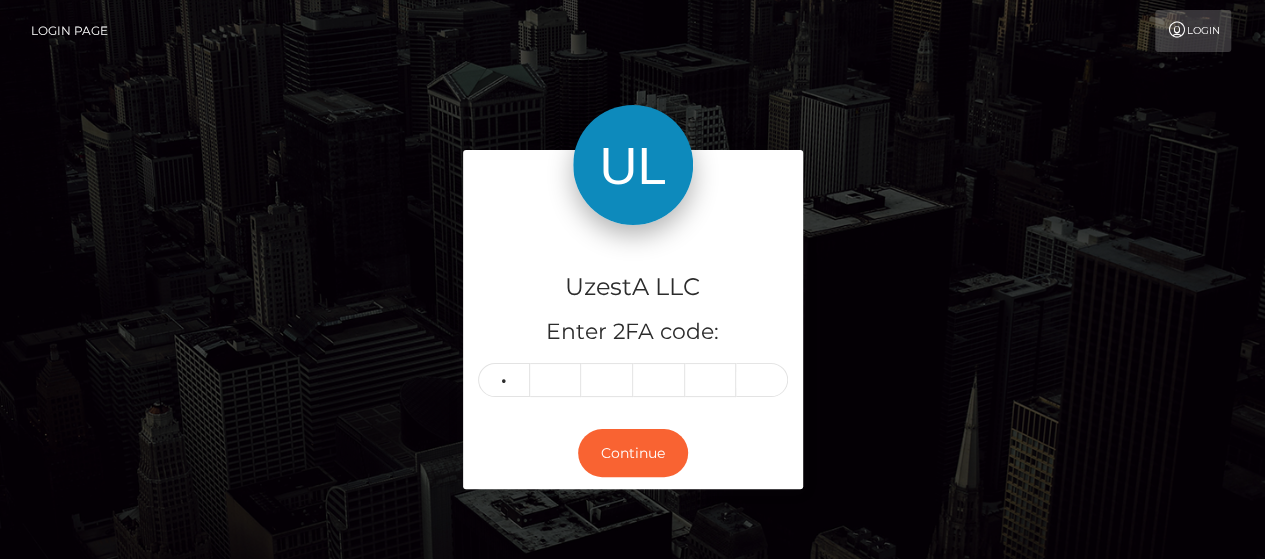 type on "2" 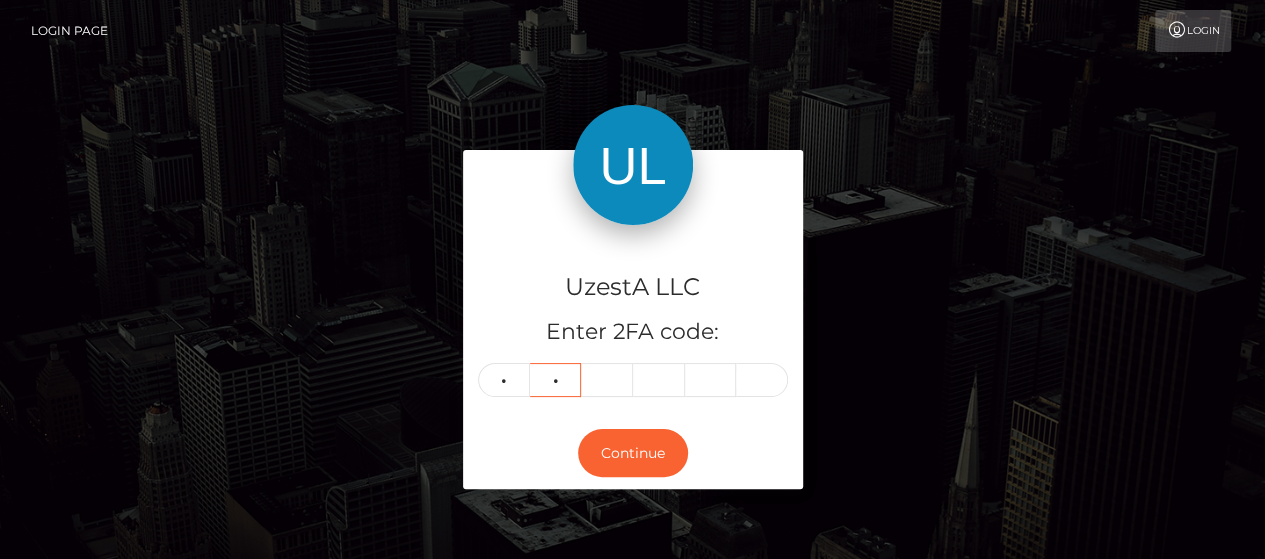 type on "4" 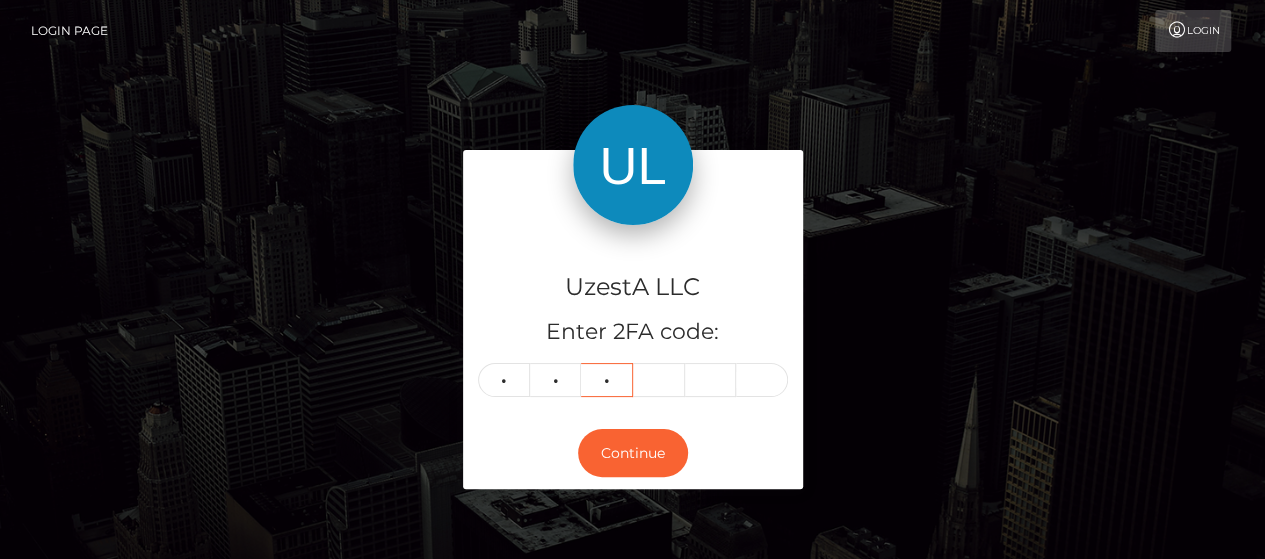 type on "5" 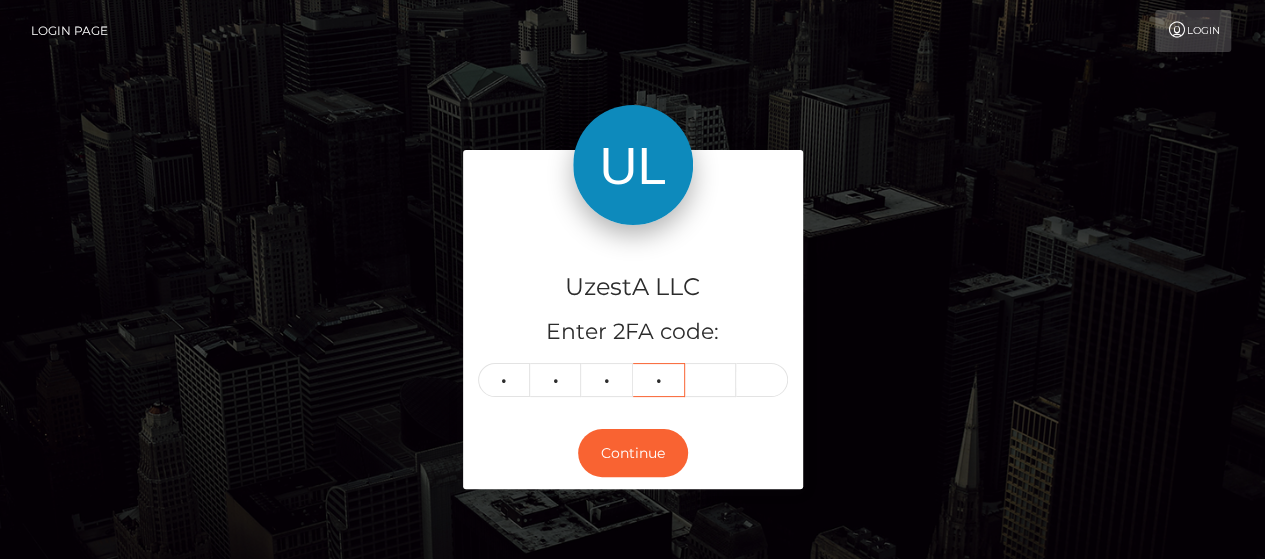 type on "6" 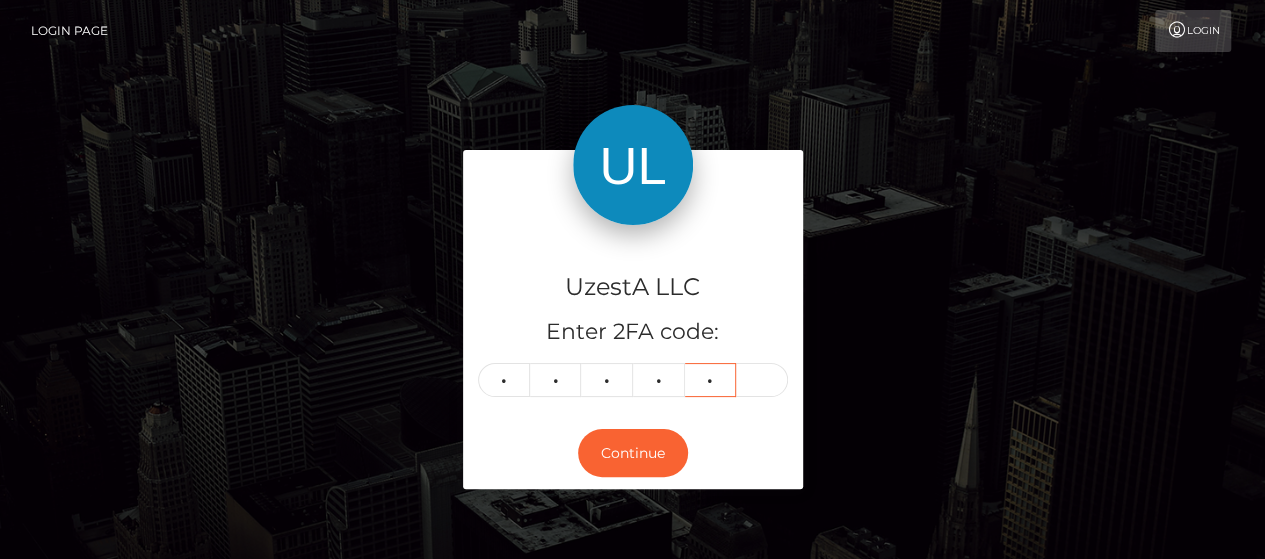 type on "0" 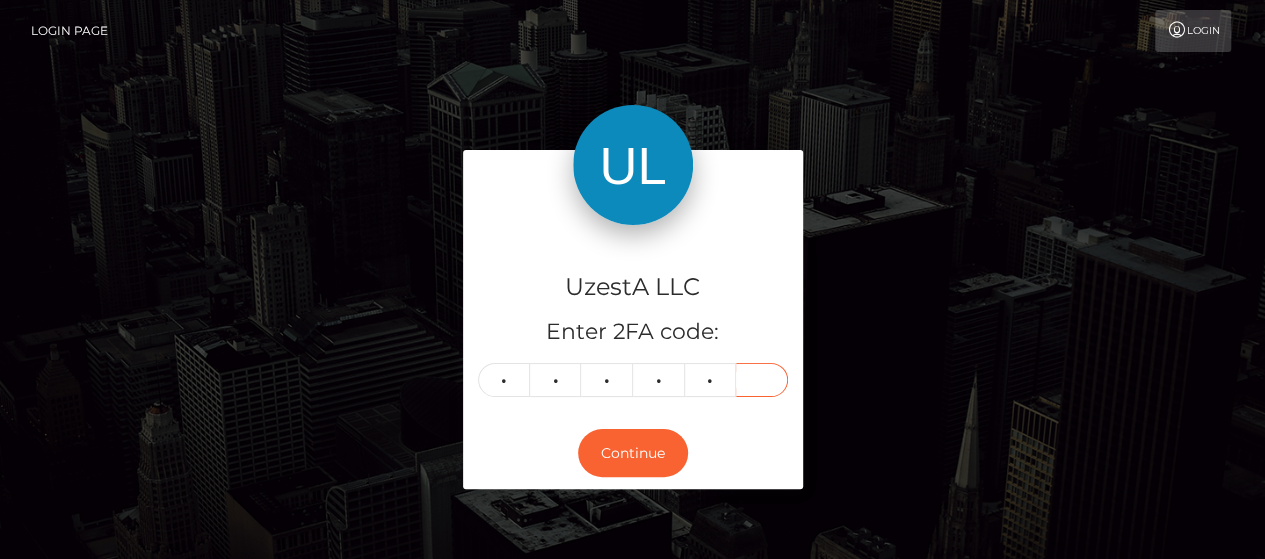 type on "5" 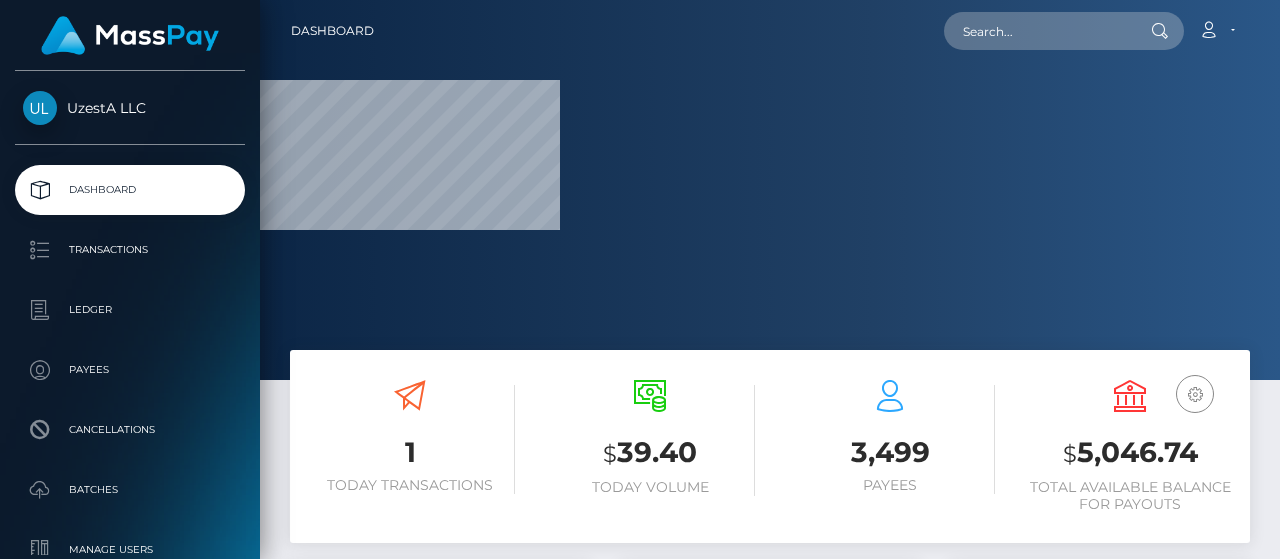 scroll, scrollTop: 0, scrollLeft: 0, axis: both 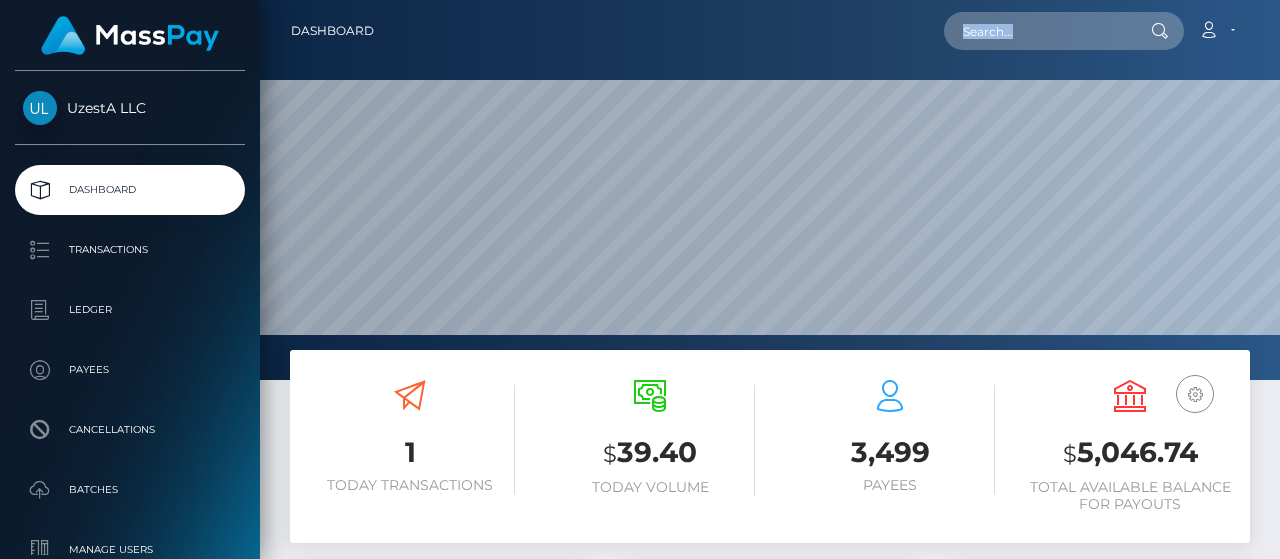 click on "Loading...
Loading...
Account
Edit Profile Logout" at bounding box center (819, 31) 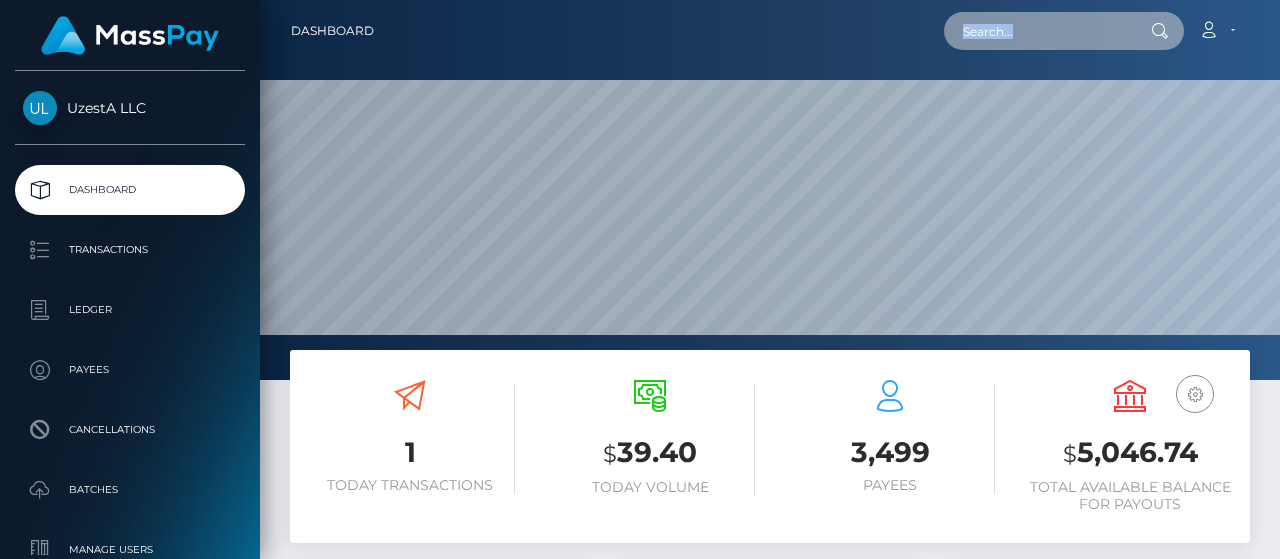 click at bounding box center [1038, 31] 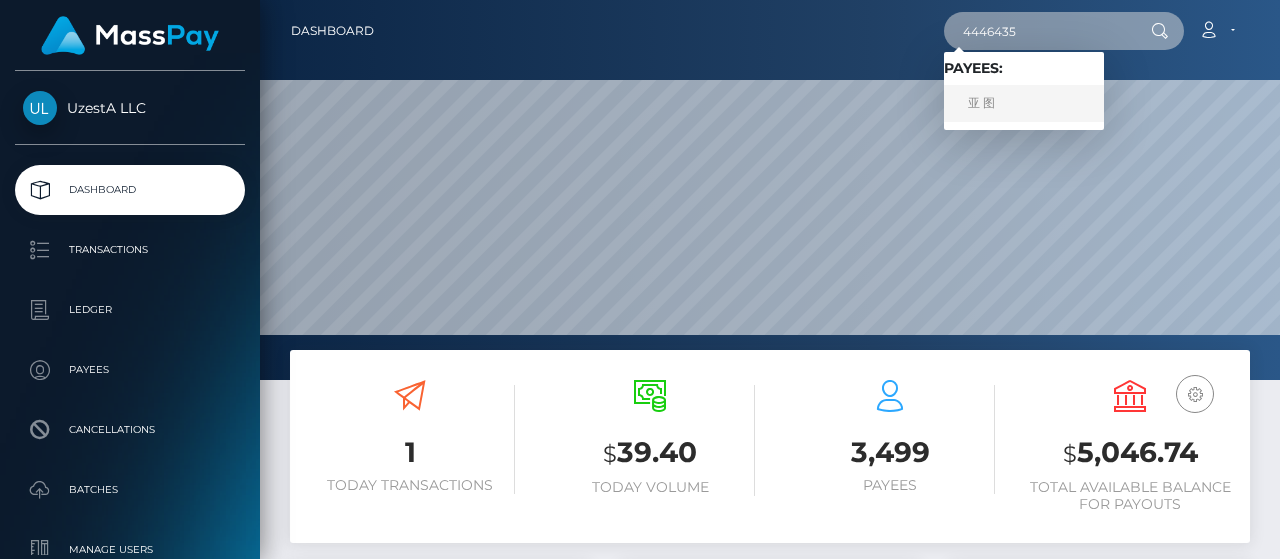 type on "4446435" 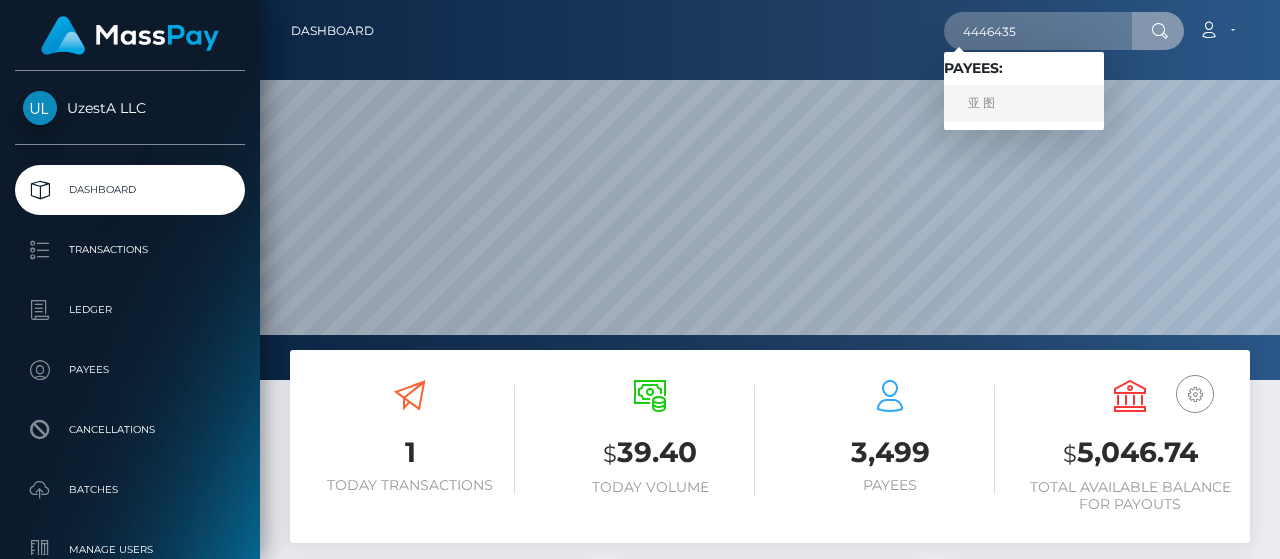 click on "亚  图" at bounding box center [1024, 103] 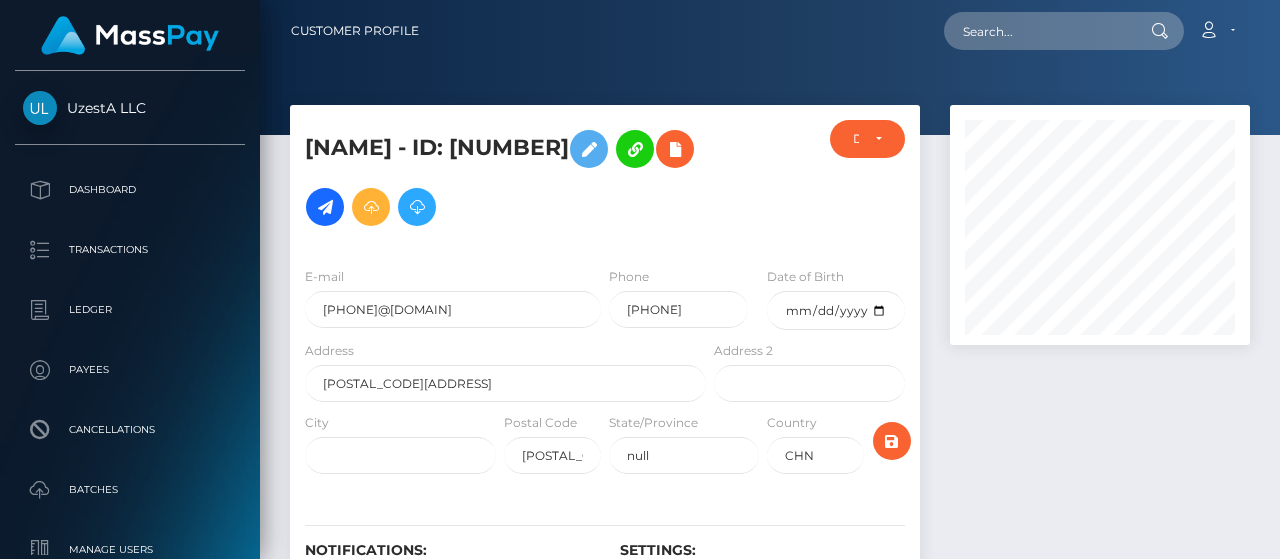 scroll, scrollTop: 0, scrollLeft: 0, axis: both 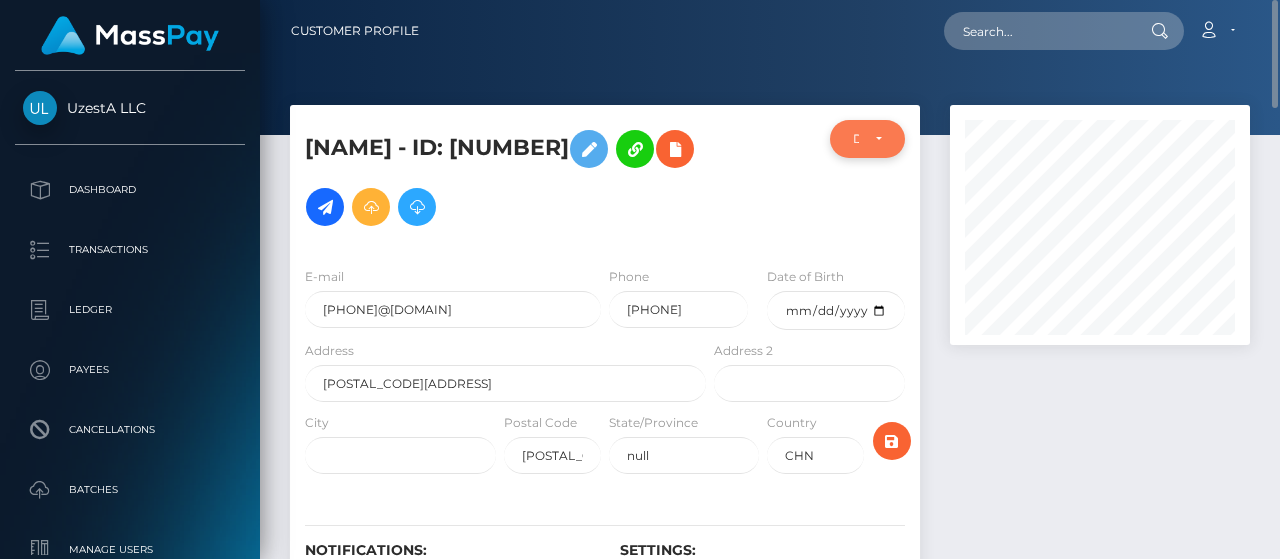 click on "DEACTIVE" at bounding box center (856, 139) 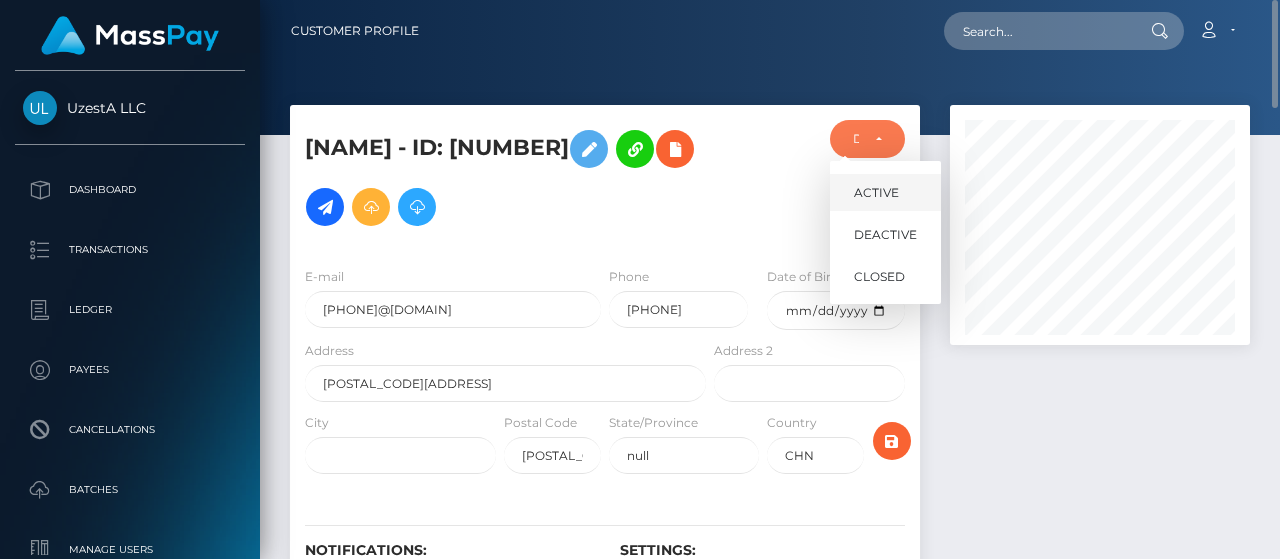 scroll, scrollTop: 240, scrollLeft: 300, axis: both 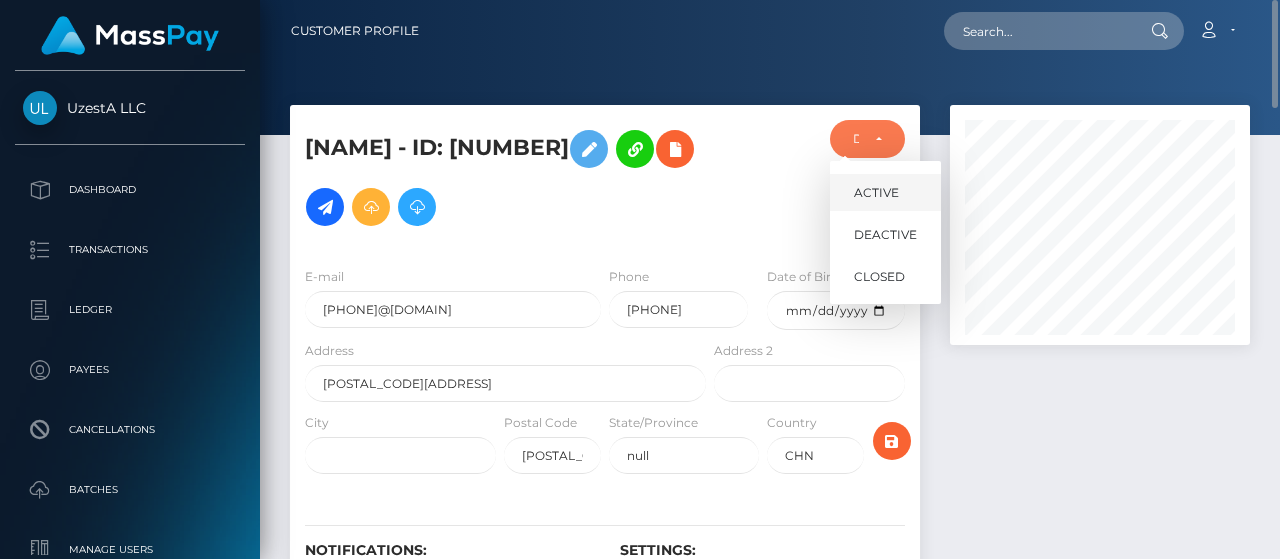 click on "ACTIVE" at bounding box center (876, 193) 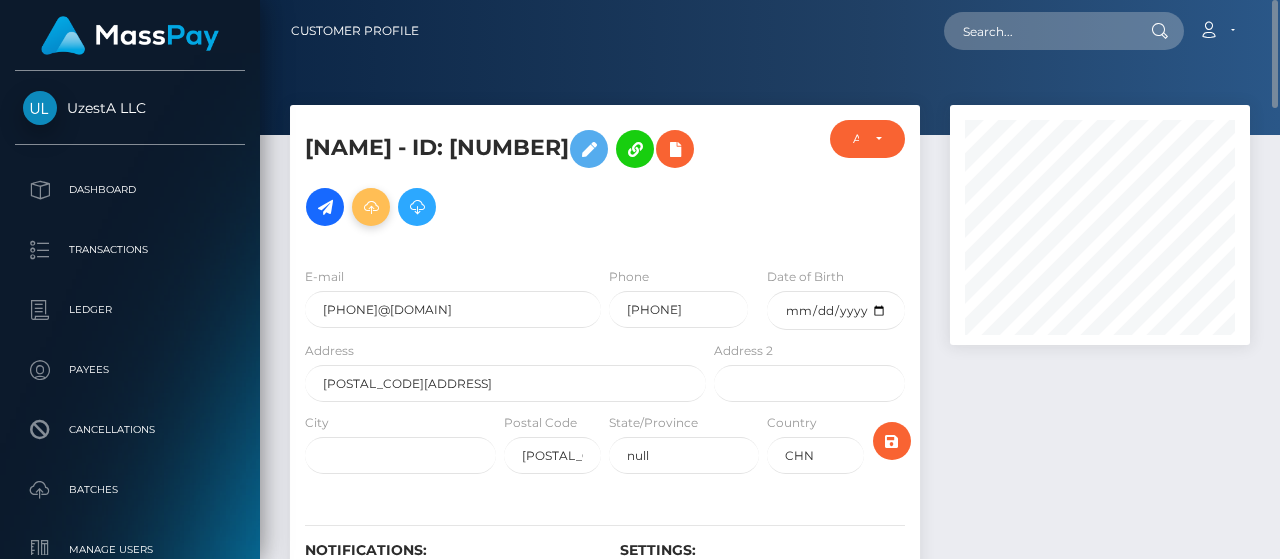 click at bounding box center (371, 207) 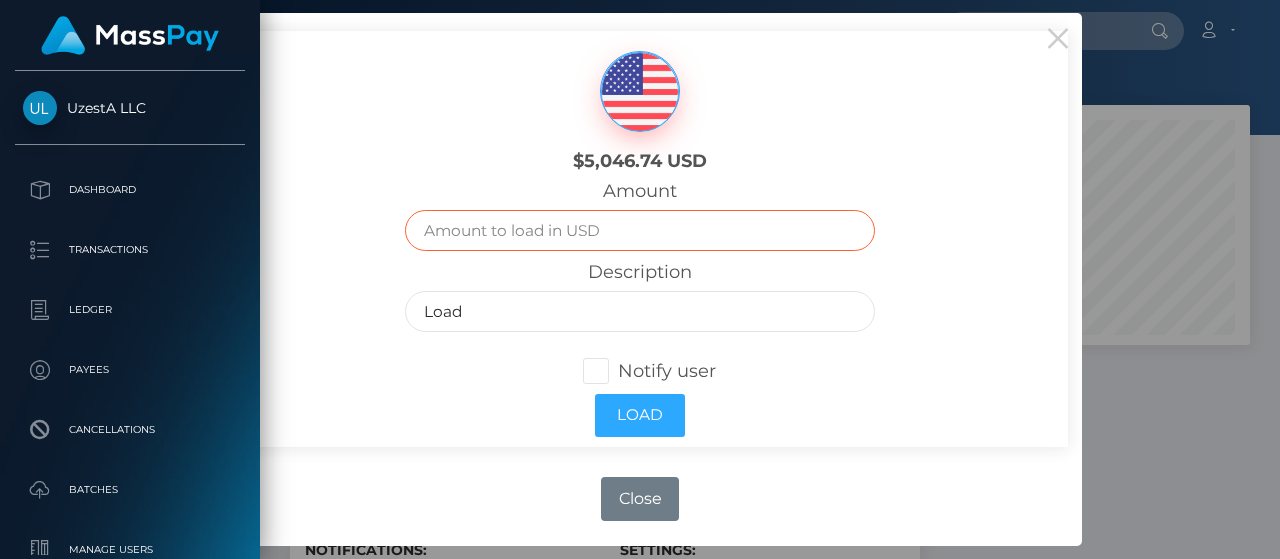 click at bounding box center (639, 230) 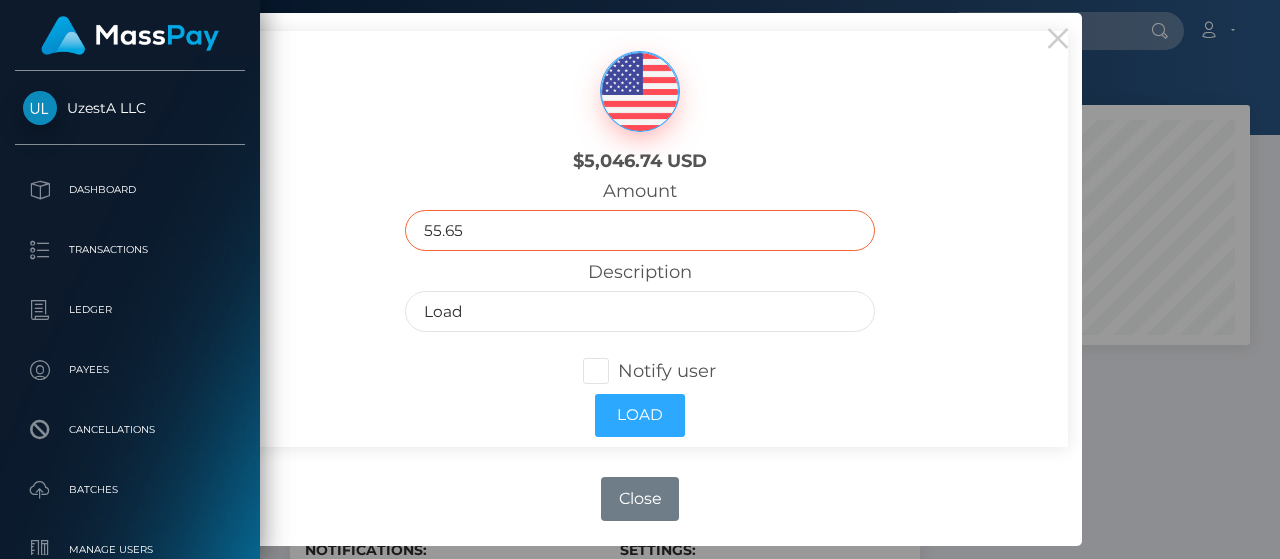 type on "55.65" 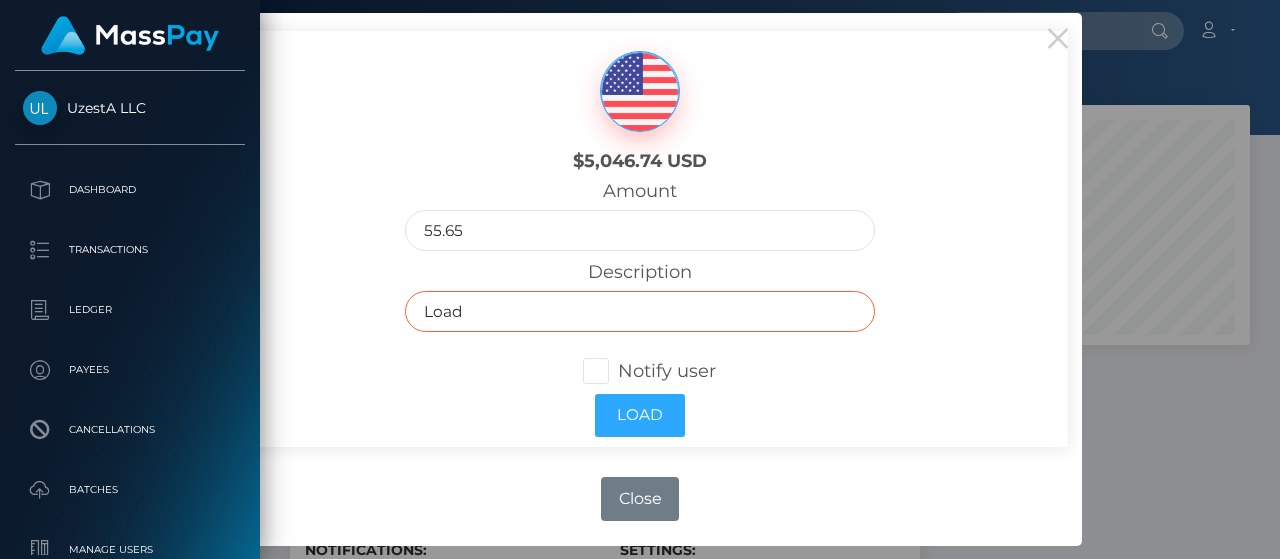 click on "Load" at bounding box center (639, 311) 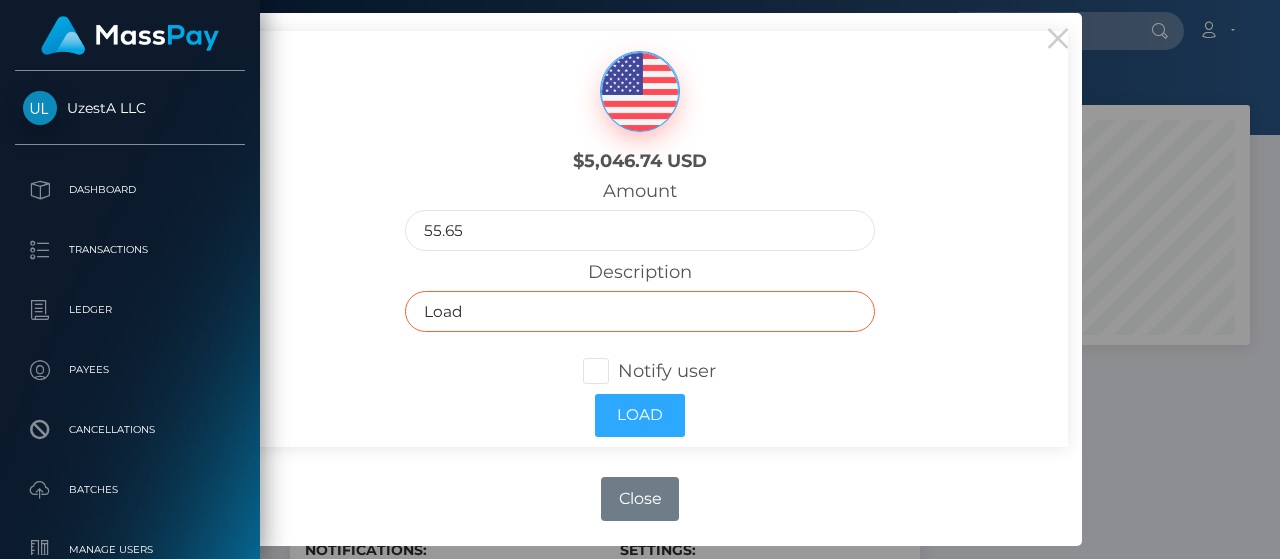 paste on "Release frozen balance" 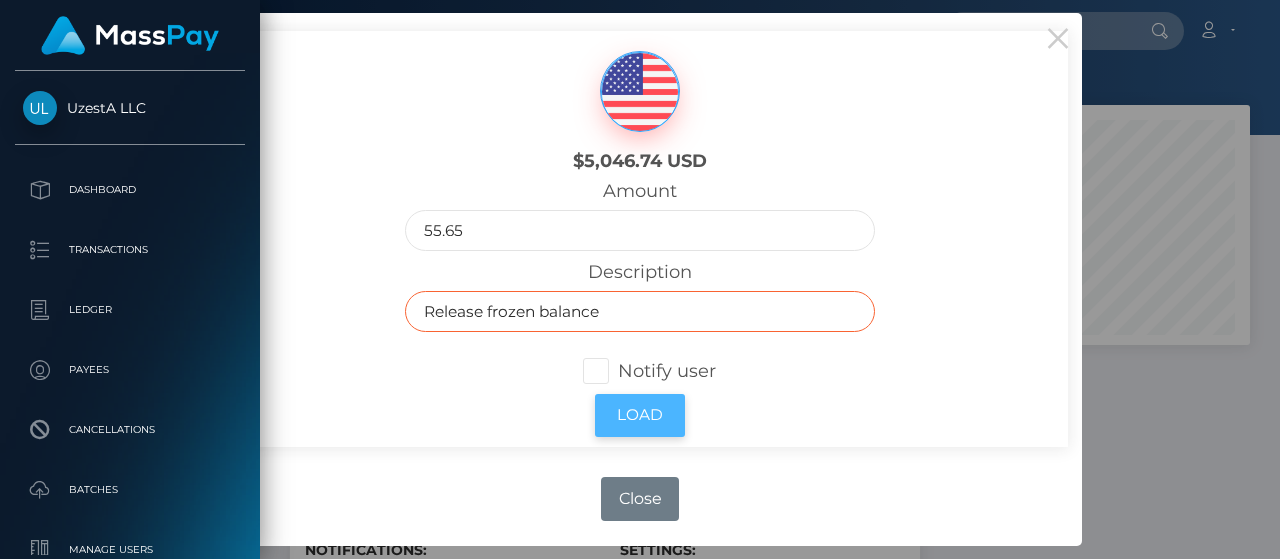 type on "Release frozen balance" 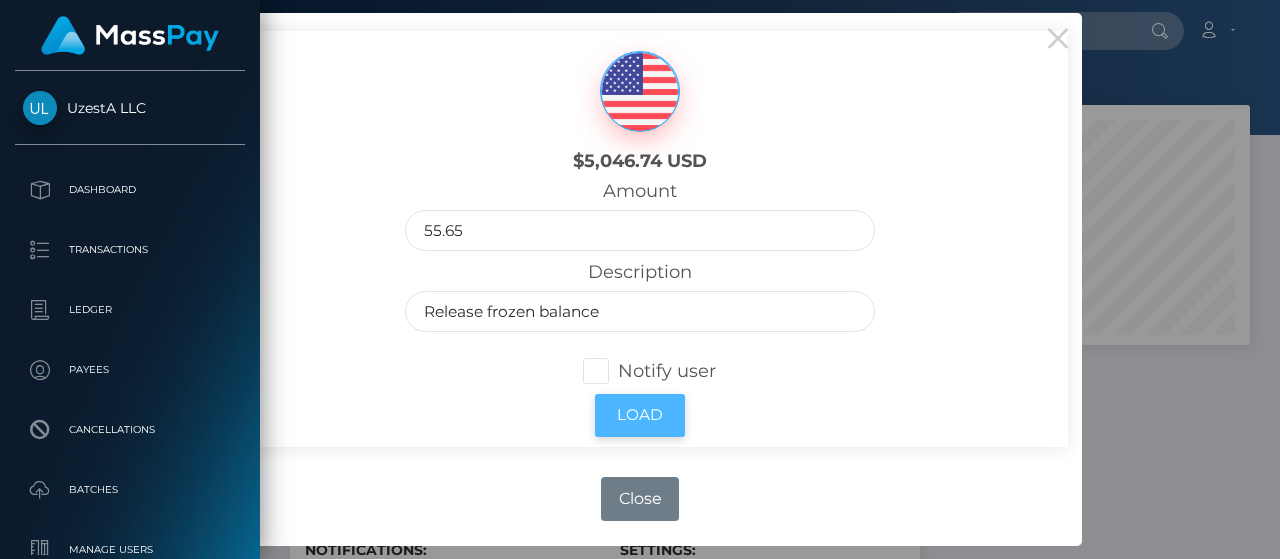 click on "Load" at bounding box center [640, 415] 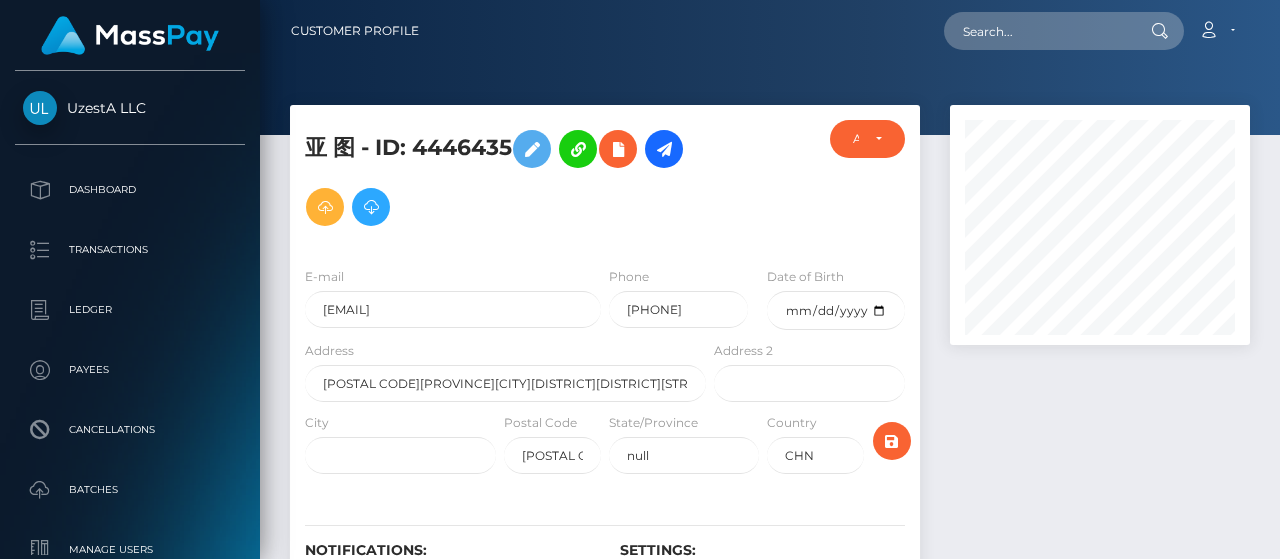 scroll, scrollTop: 0, scrollLeft: 0, axis: both 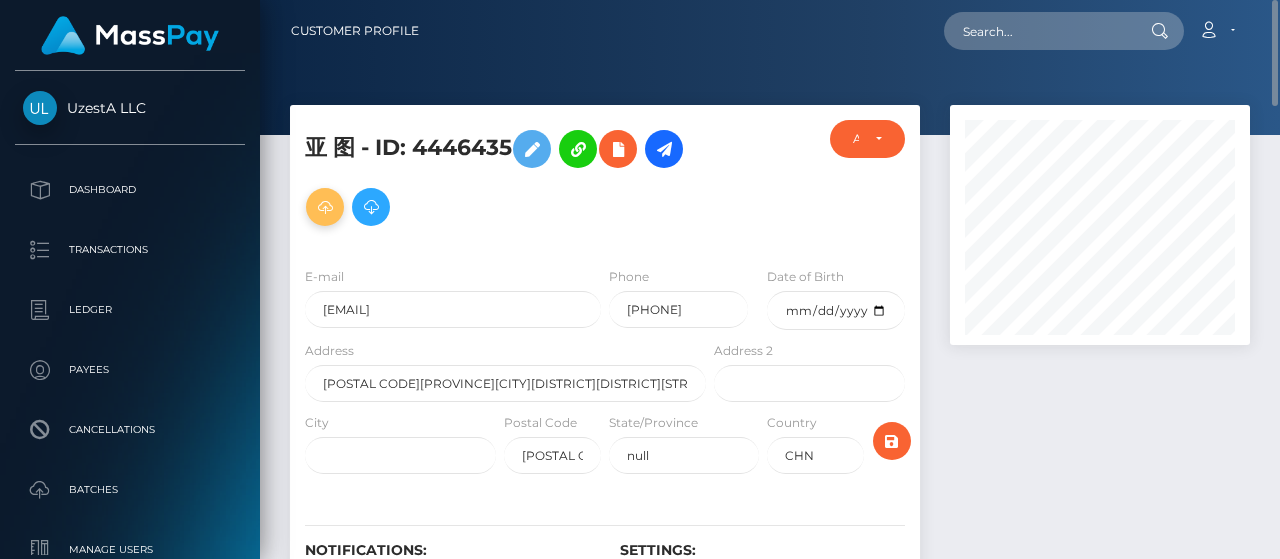 click at bounding box center (325, 207) 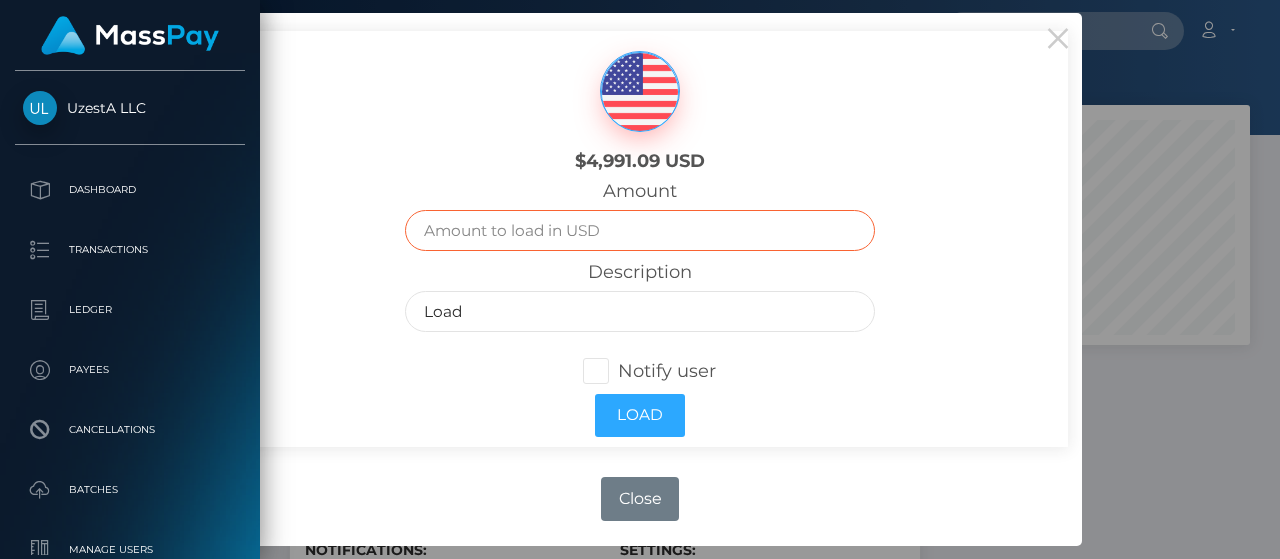 click at bounding box center (639, 230) 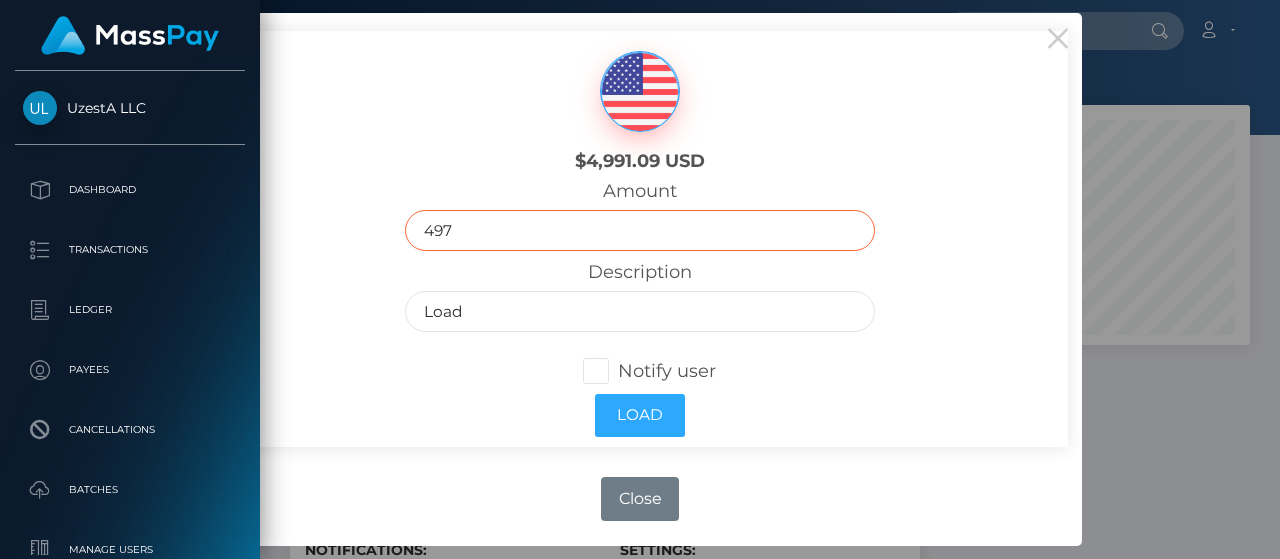 type on "497" 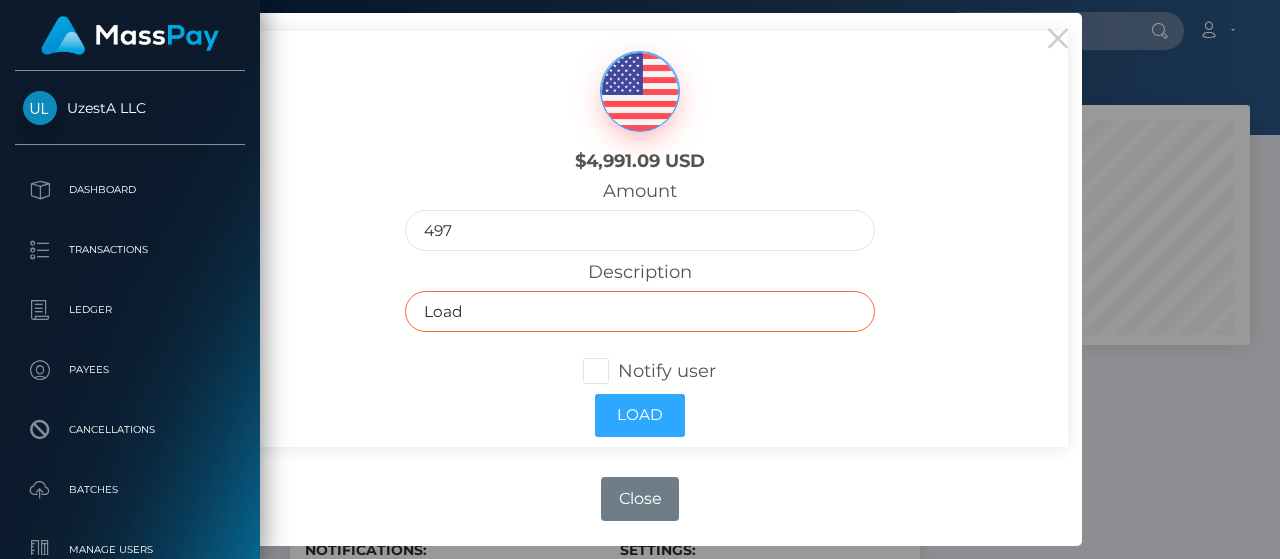 click on "Load" at bounding box center (639, 311) 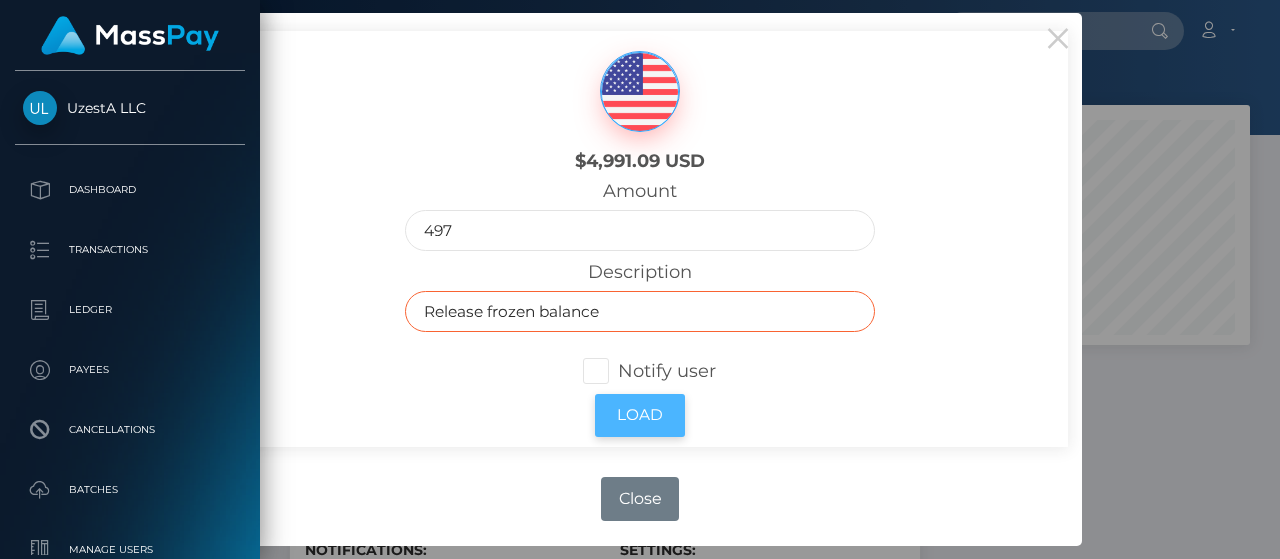 type on "Release frozen balance" 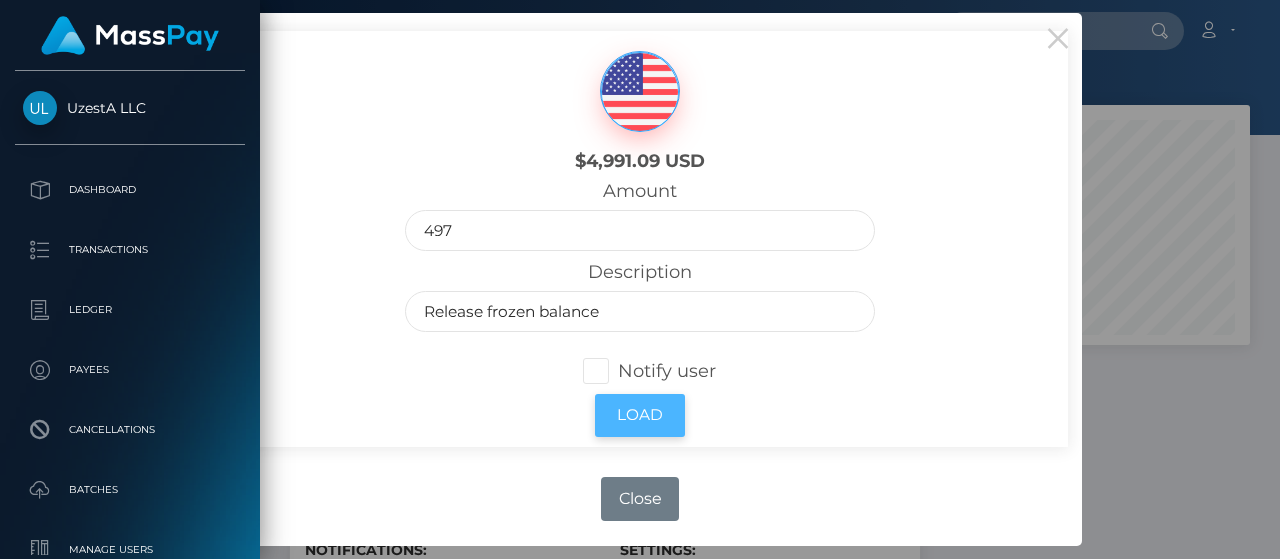 click on "Load" at bounding box center (640, 415) 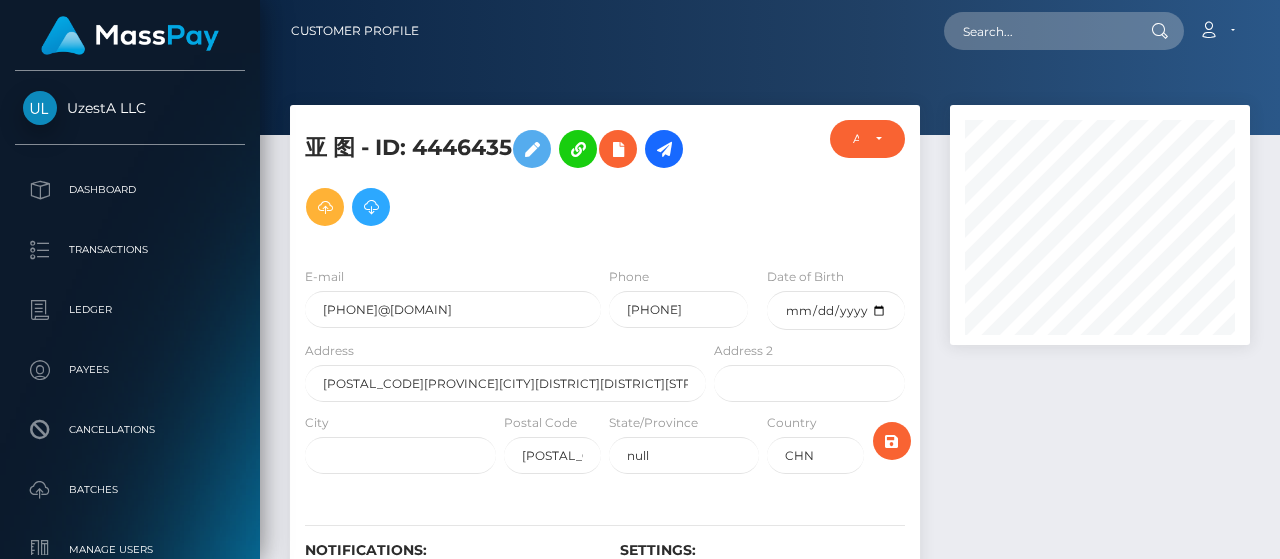 scroll, scrollTop: 0, scrollLeft: 0, axis: both 